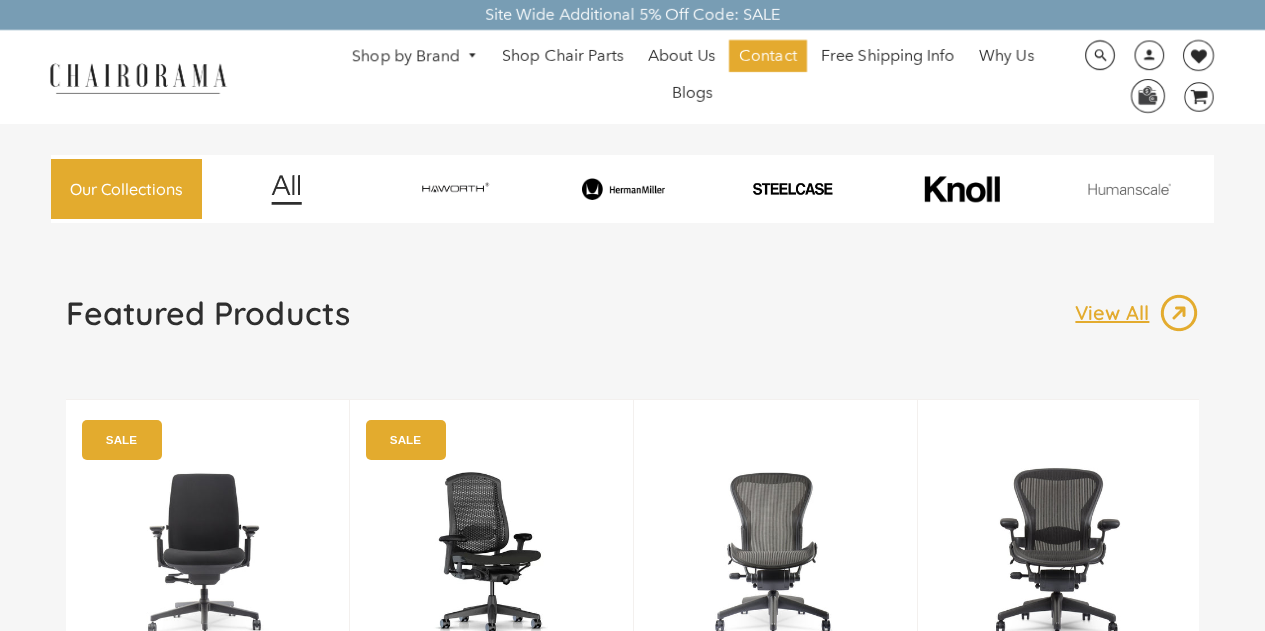 scroll, scrollTop: 0, scrollLeft: 0, axis: both 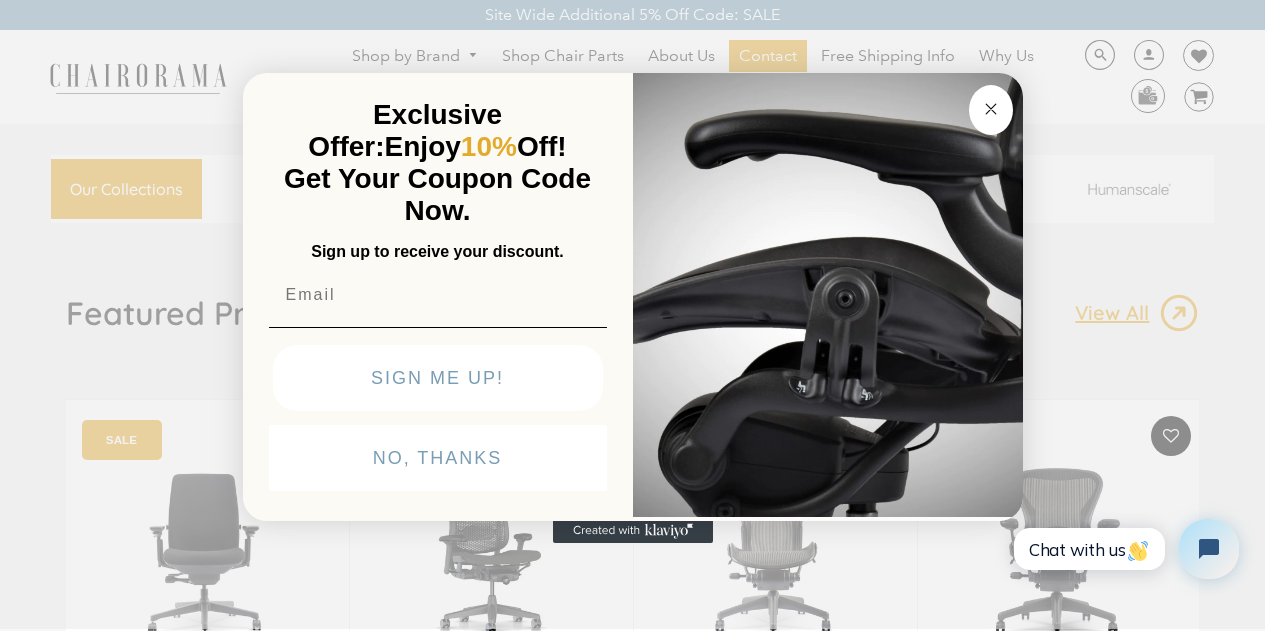 click on "Close dialog" 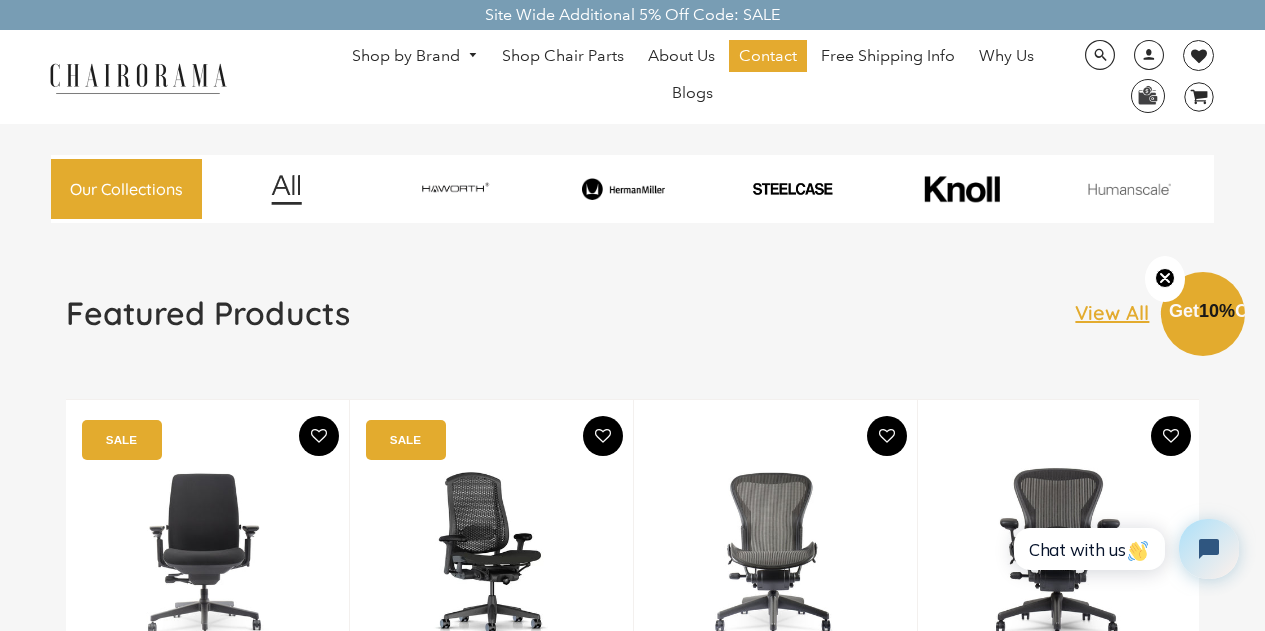 click on "Shop by Brand" at bounding box center (415, 56) 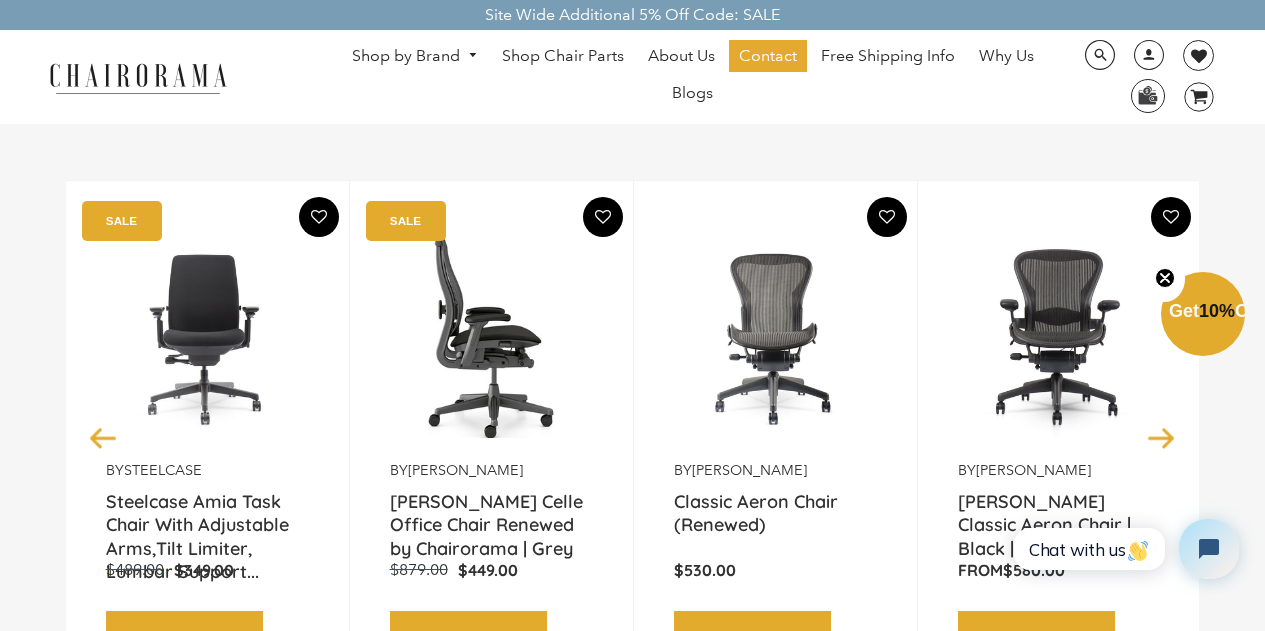 scroll, scrollTop: 0, scrollLeft: 0, axis: both 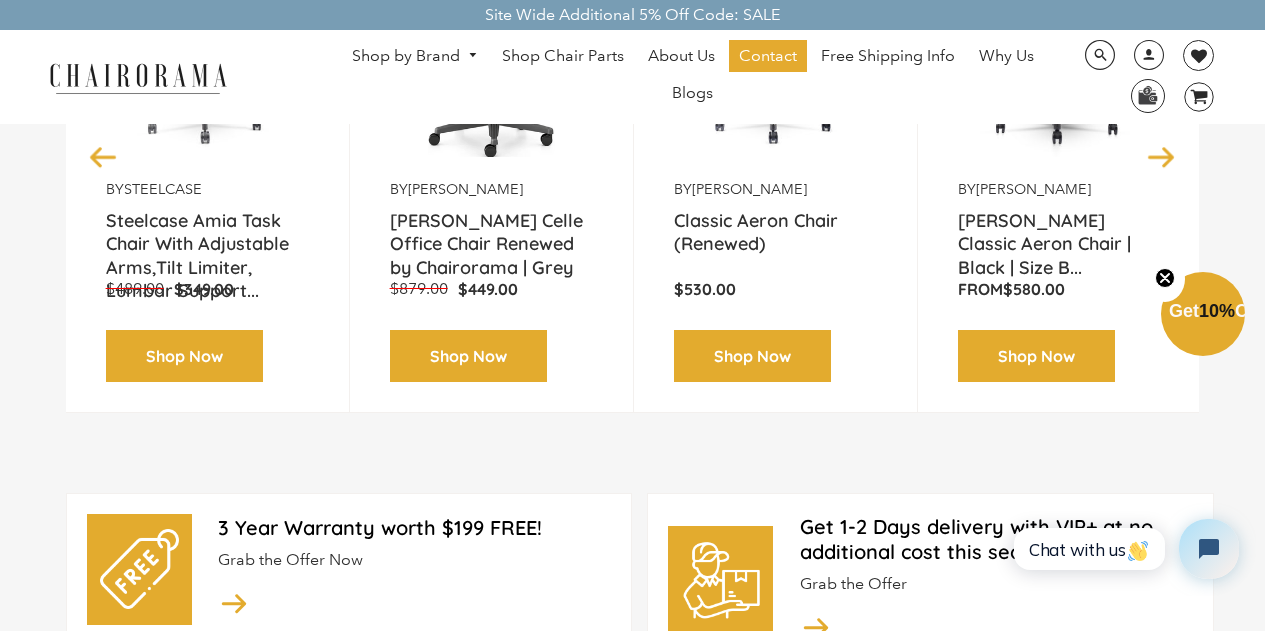 click on "Shop Now" at bounding box center (468, 356) 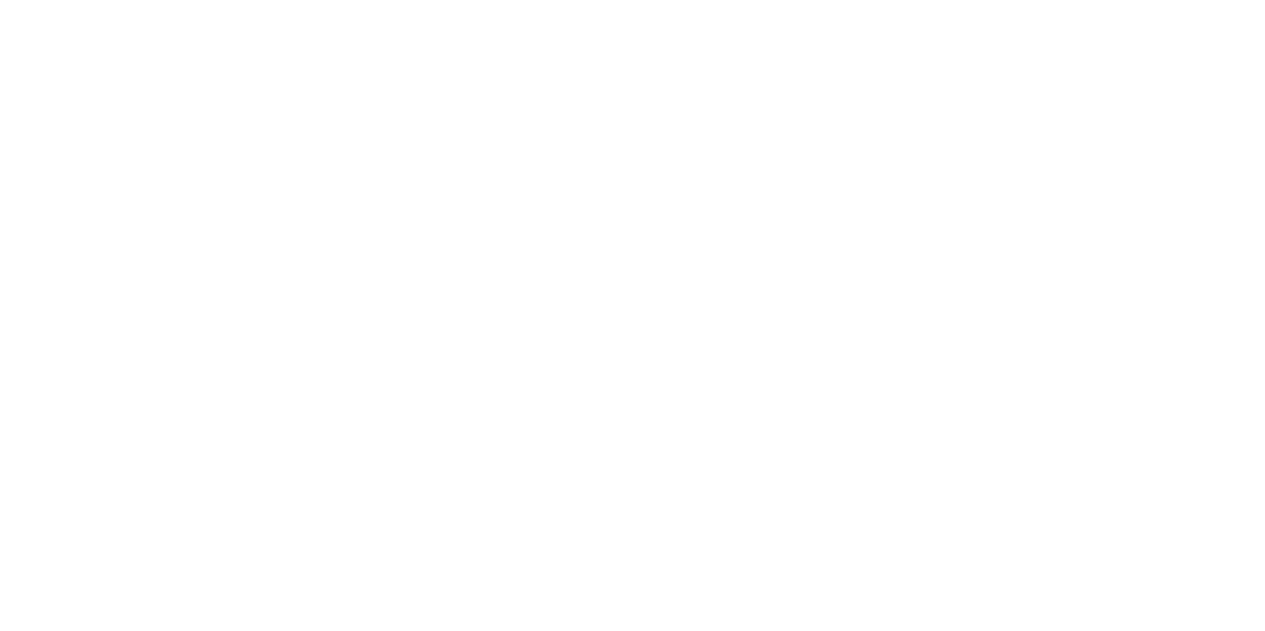 scroll, scrollTop: 0, scrollLeft: 0, axis: both 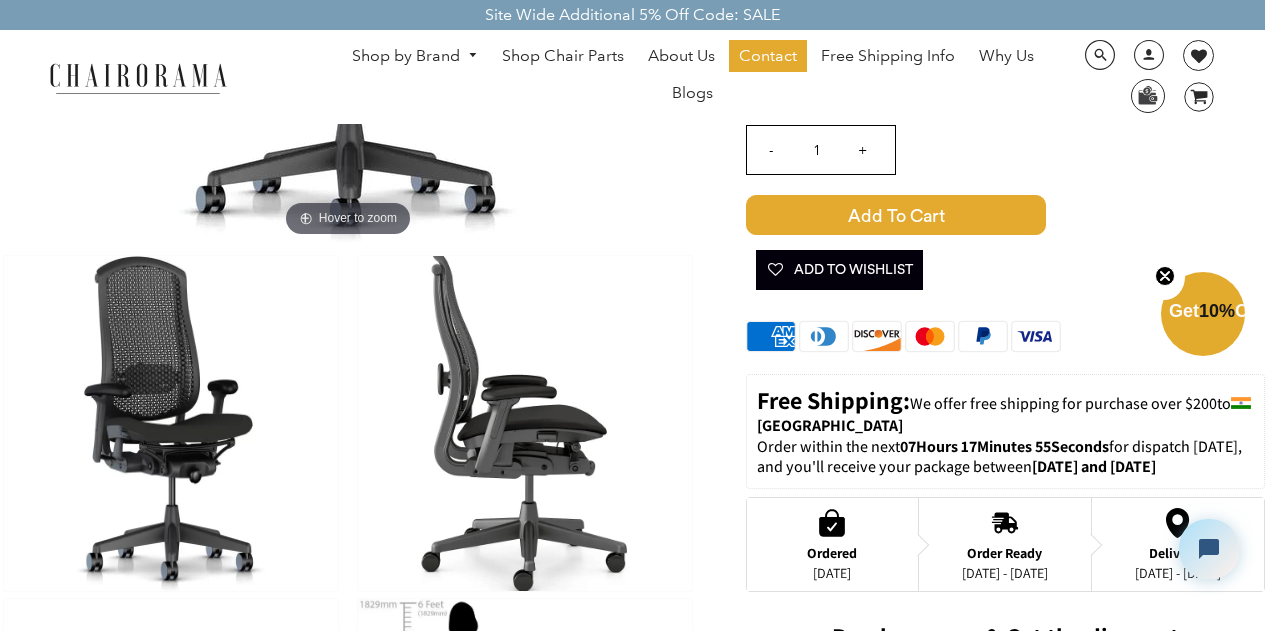 click on "Add to Cart" at bounding box center (896, 215) 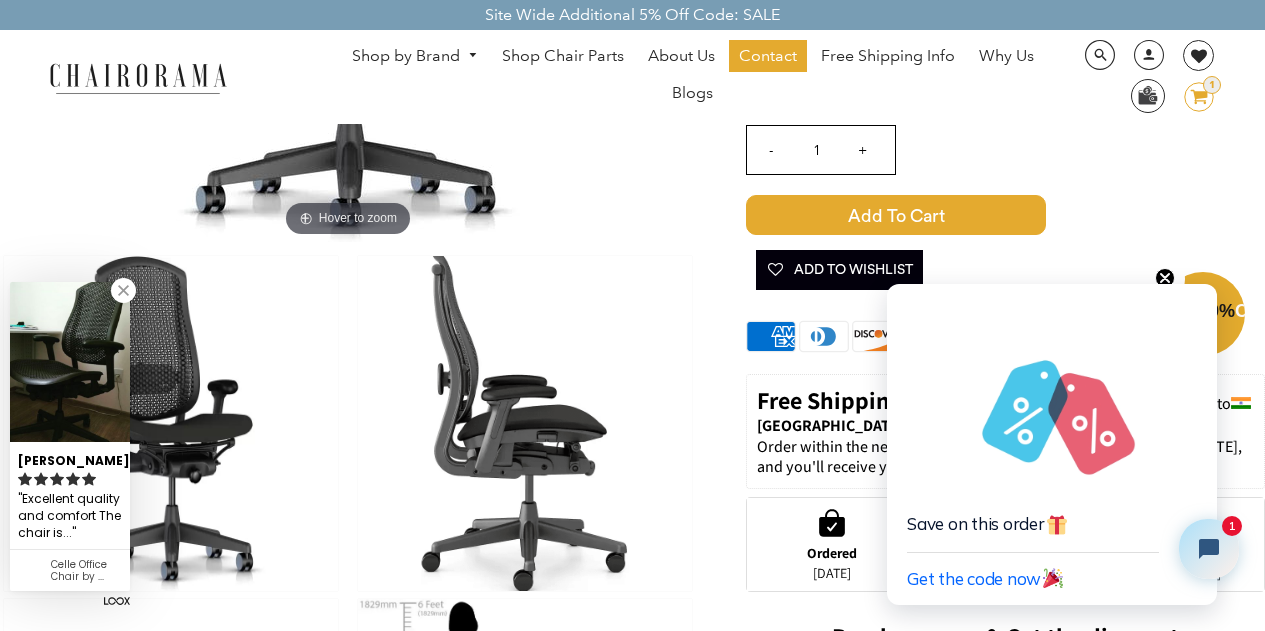 click on "image/svg+xml
Layer 1" 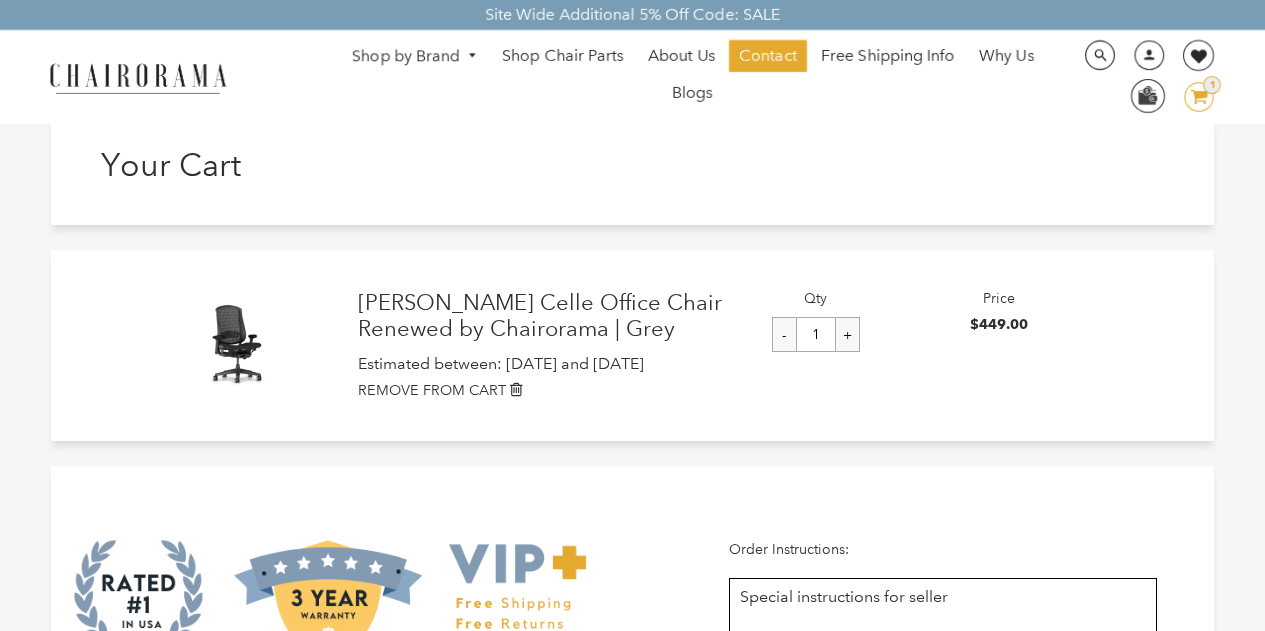 scroll, scrollTop: 0, scrollLeft: 0, axis: both 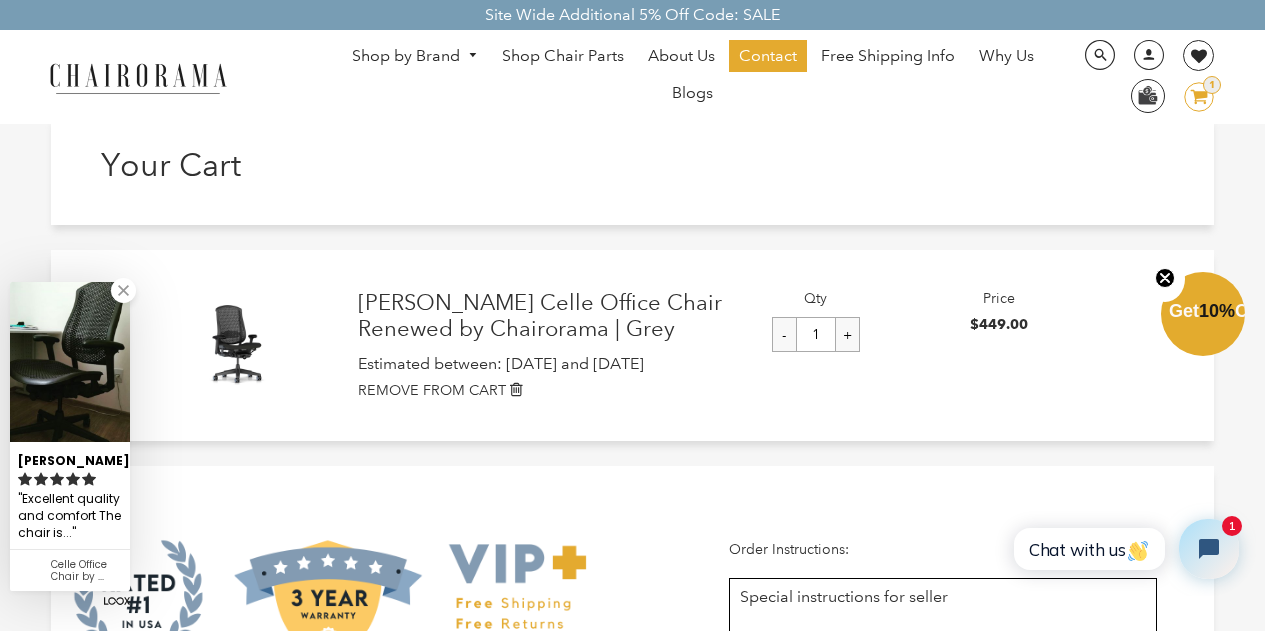 click at bounding box center [123, 290] 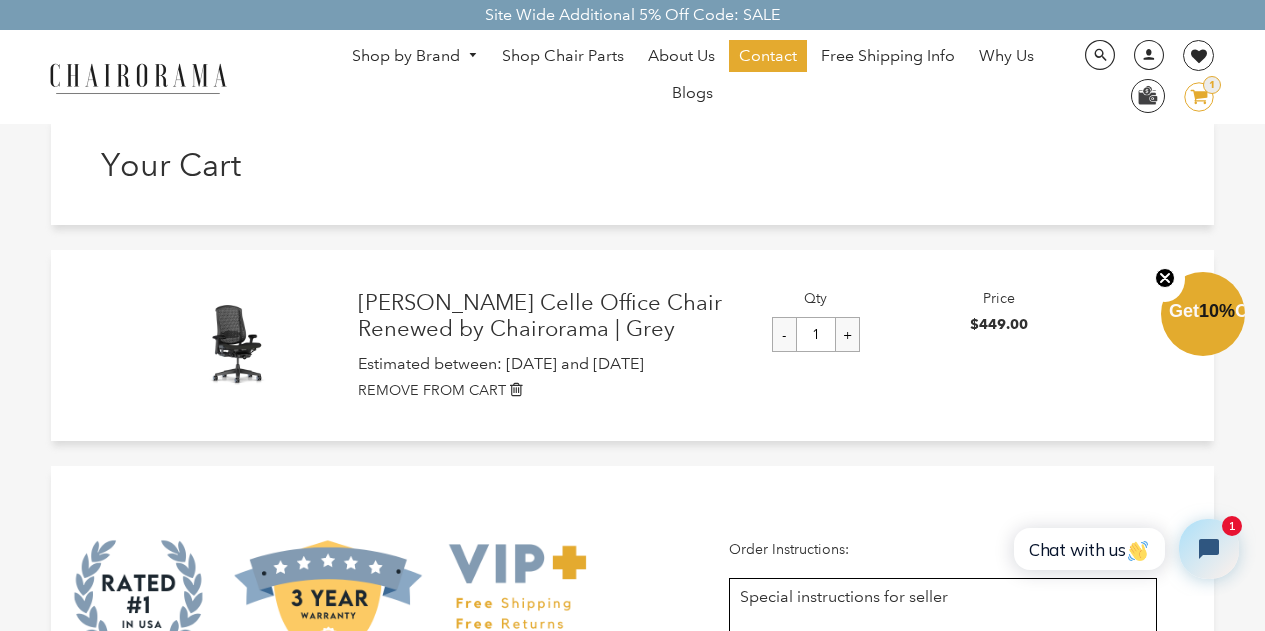 click 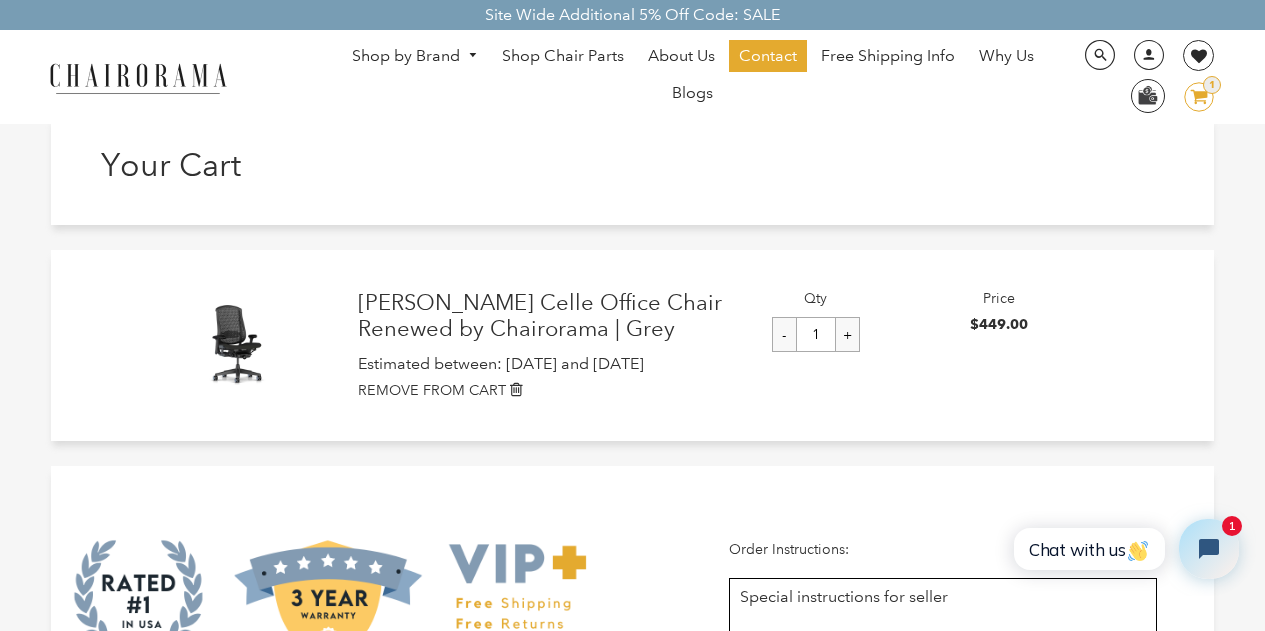 click on "-" at bounding box center (784, 334) 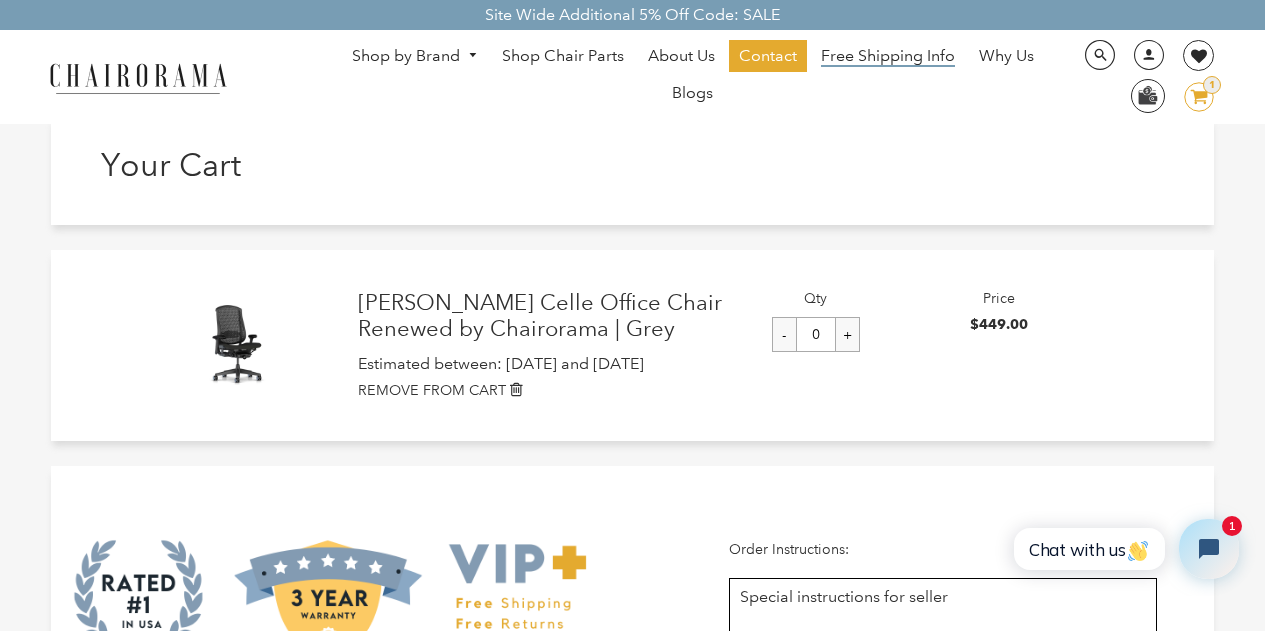 click on "Free Shipping Info" at bounding box center [888, 56] 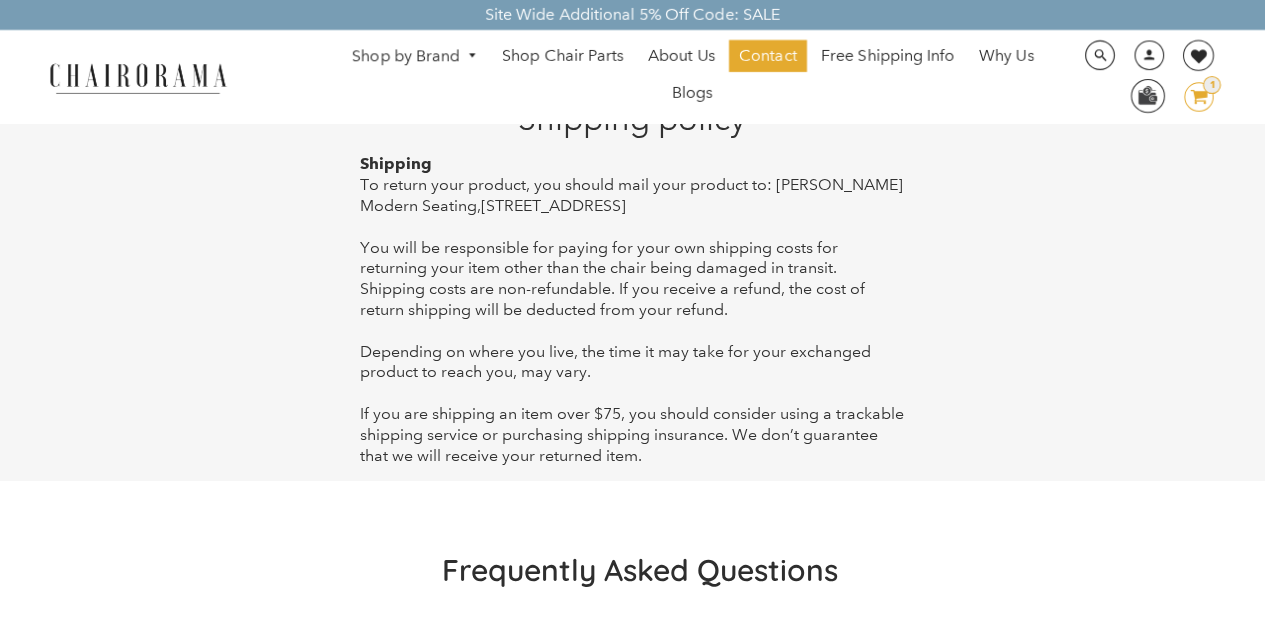 scroll, scrollTop: 0, scrollLeft: 0, axis: both 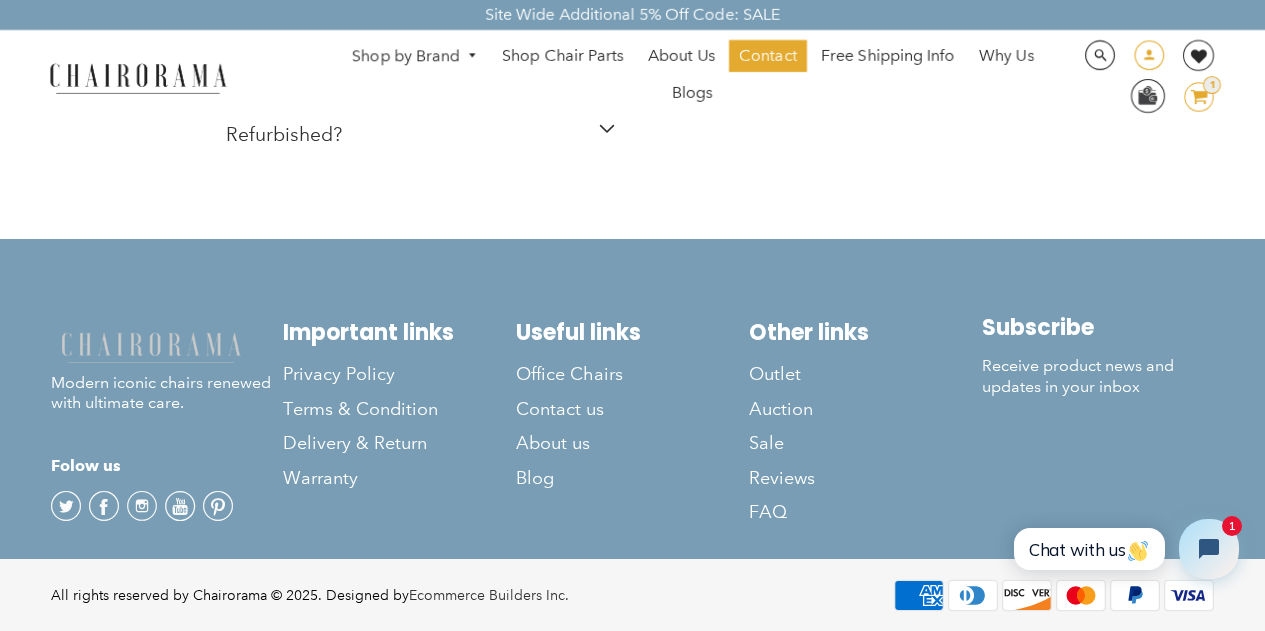 click at bounding box center (1149, 57) 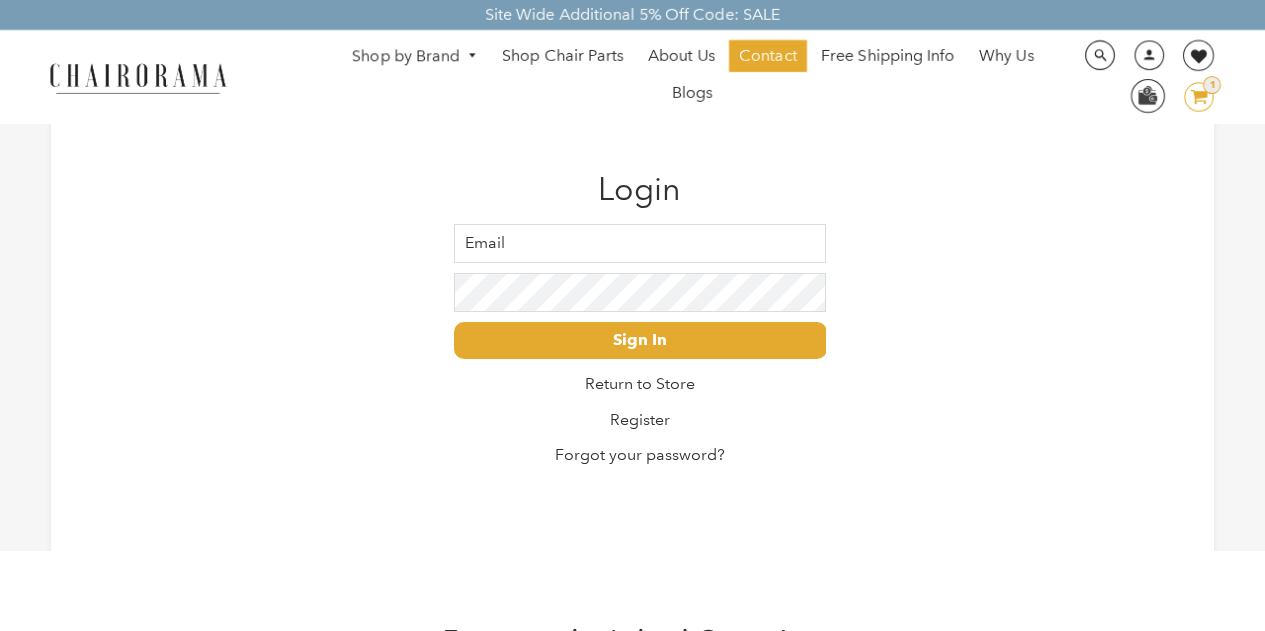 scroll, scrollTop: 0, scrollLeft: 0, axis: both 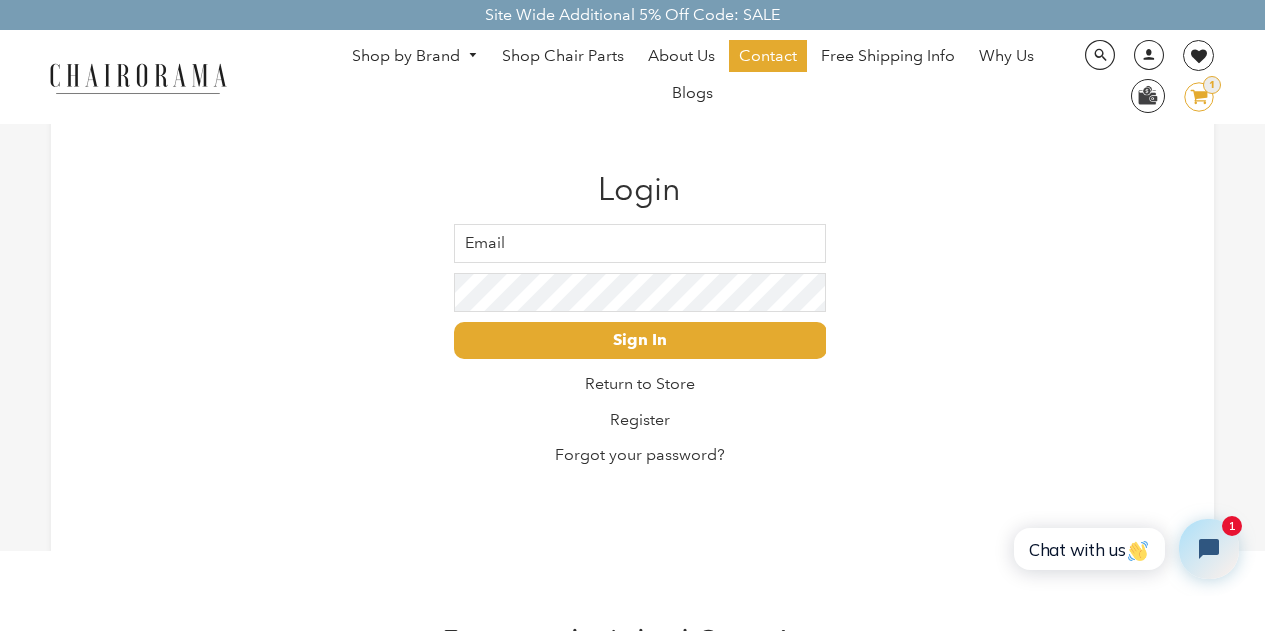 click on "Shop by Brand" at bounding box center (415, 56) 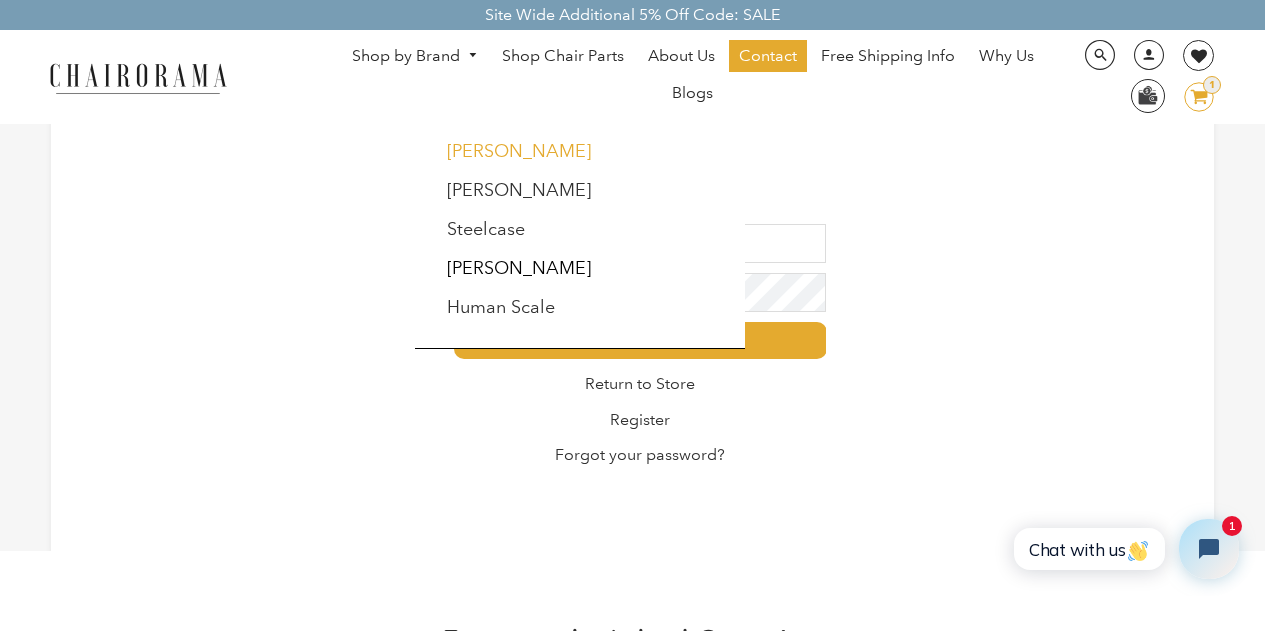 click on "[PERSON_NAME]" at bounding box center (519, 151) 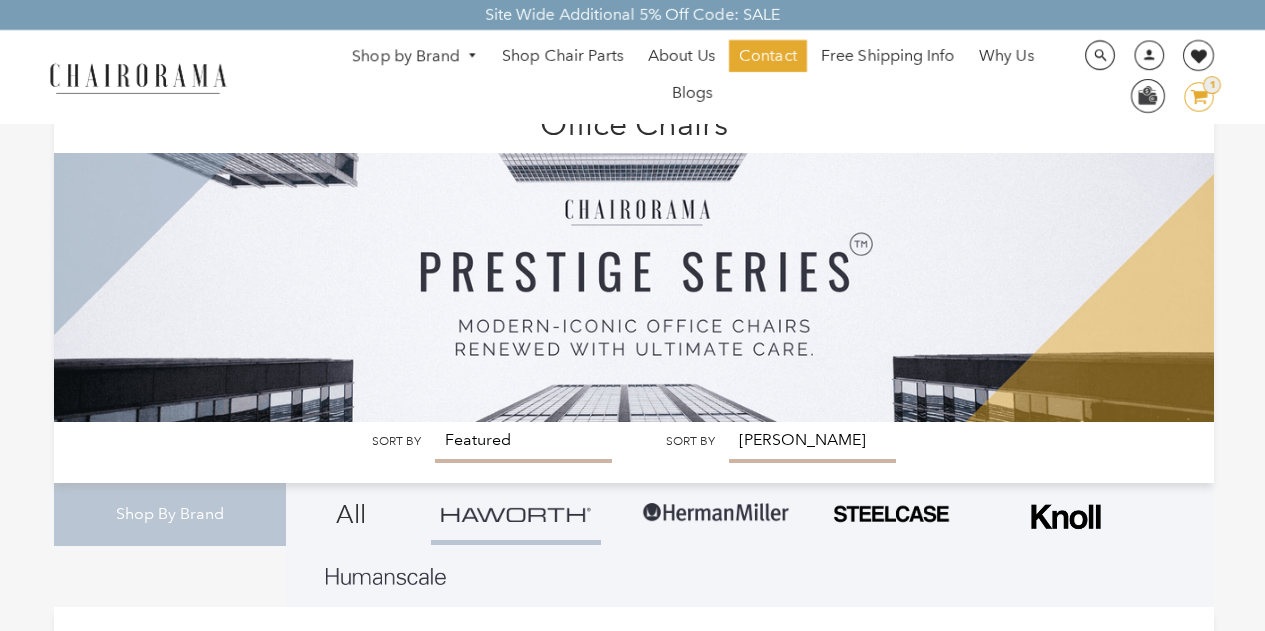 scroll, scrollTop: 0, scrollLeft: 0, axis: both 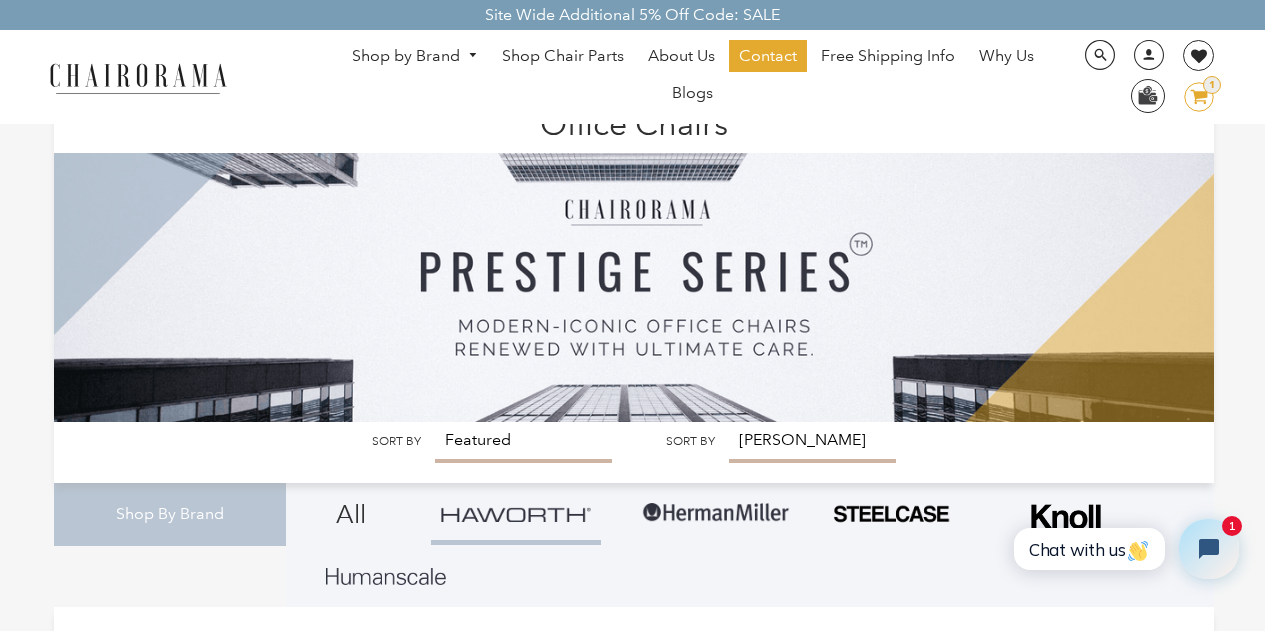 click on "Shop by Brand" at bounding box center (415, 56) 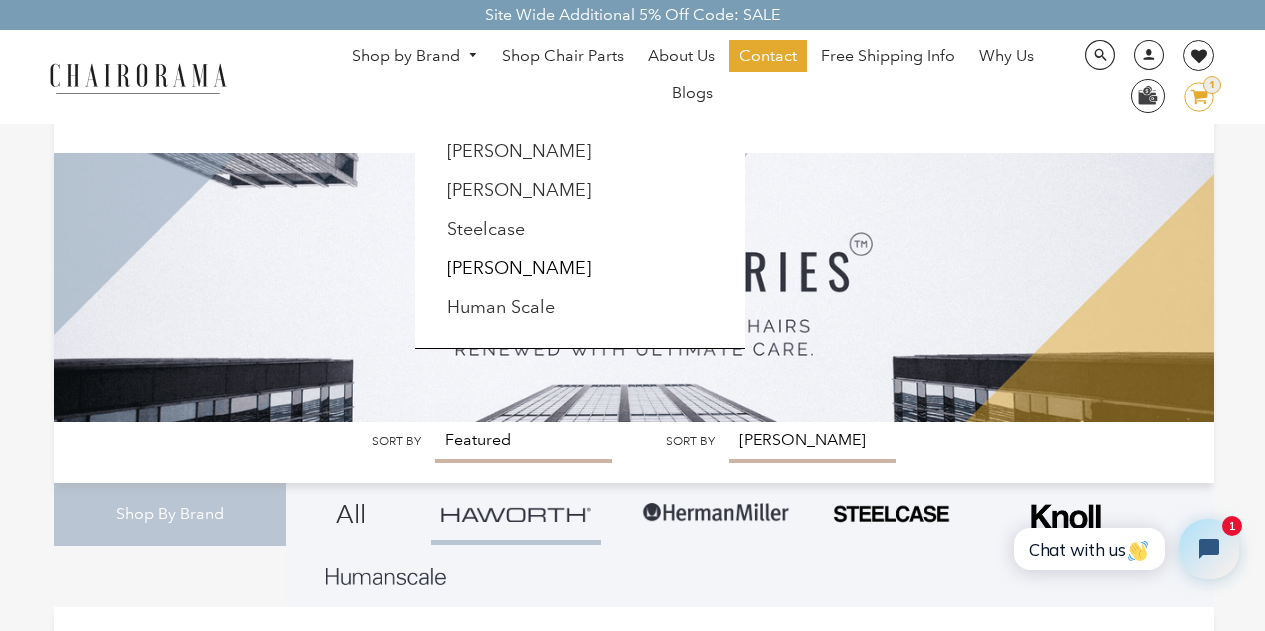 click at bounding box center [632, 315] 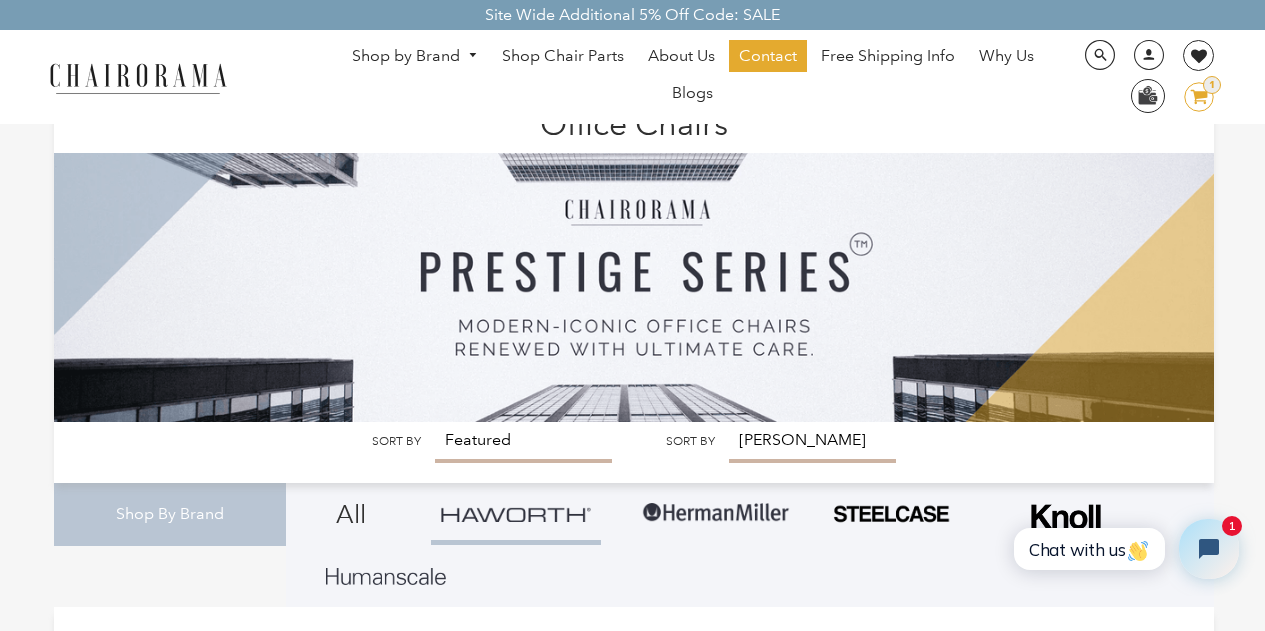 click at bounding box center [716, 513] 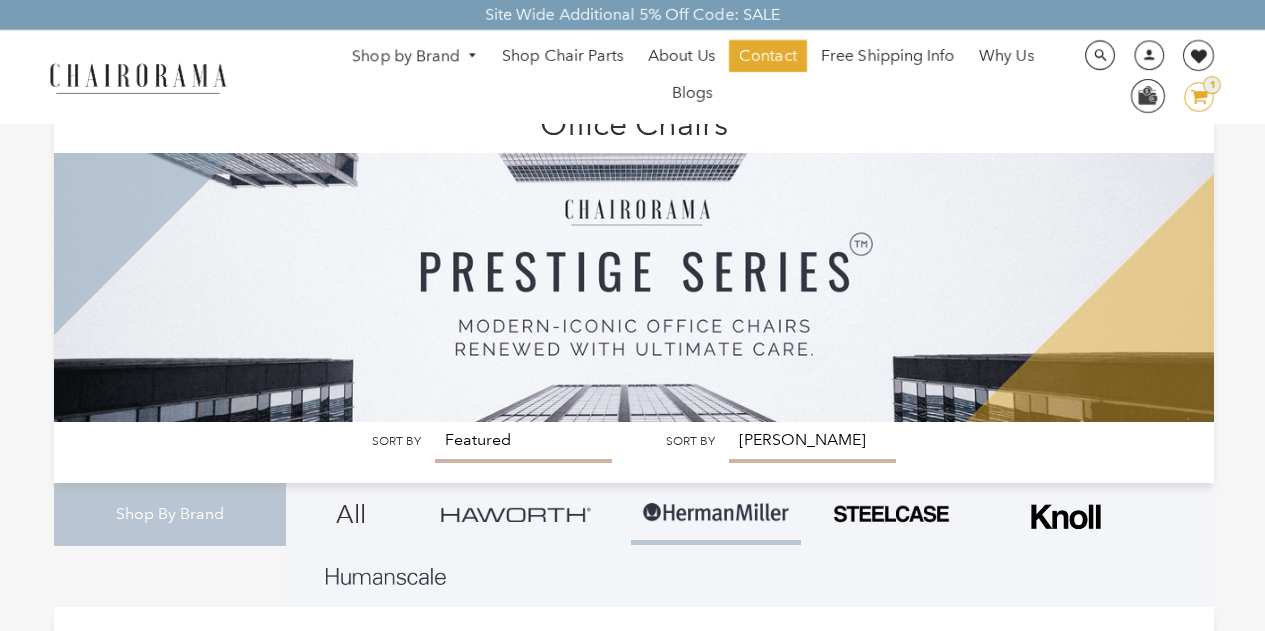 scroll, scrollTop: 0, scrollLeft: 0, axis: both 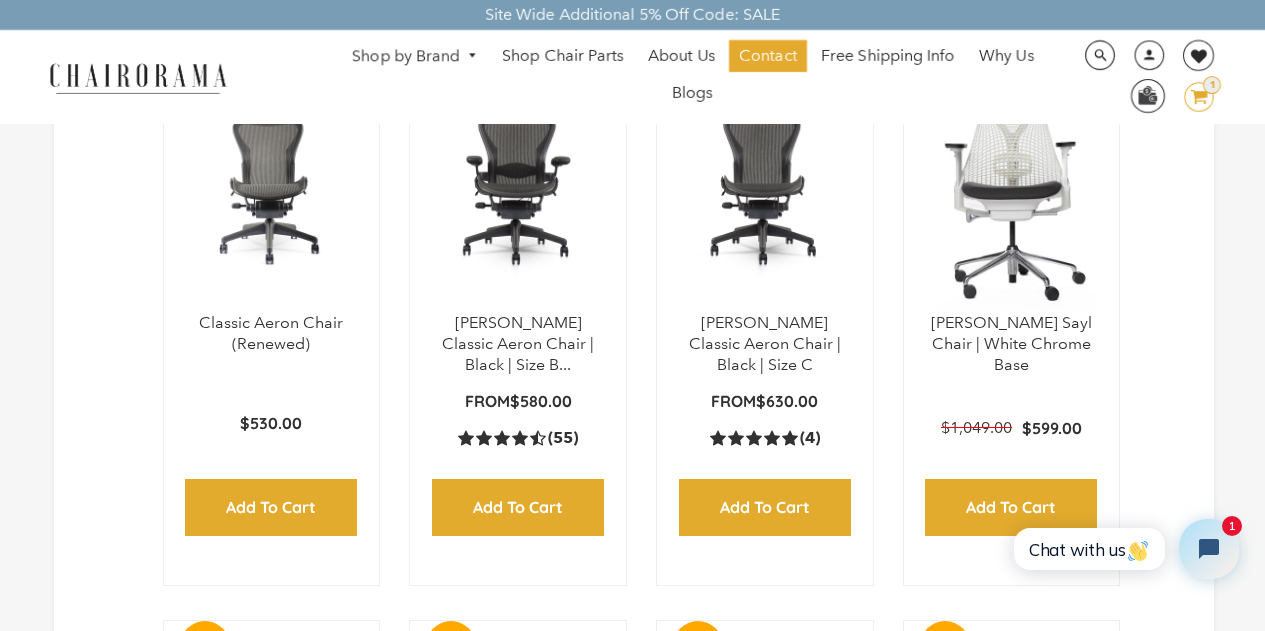 click on "Shop by Brand" at bounding box center [415, 56] 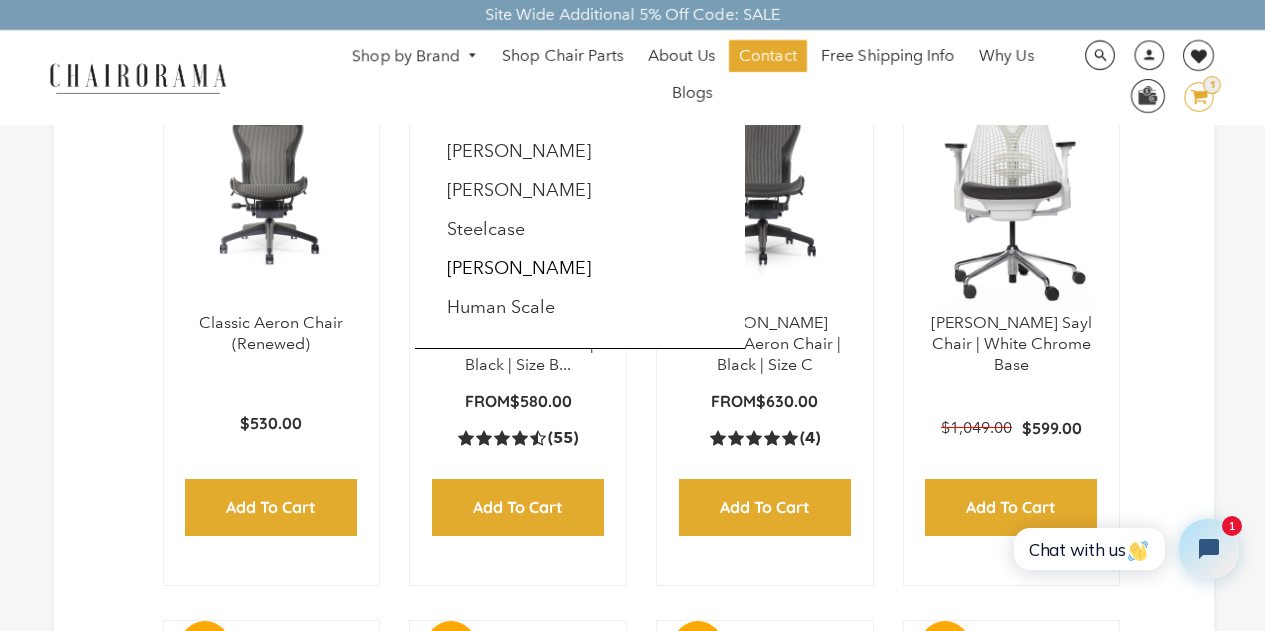 click on "[PERSON_NAME]" at bounding box center [526, 269] 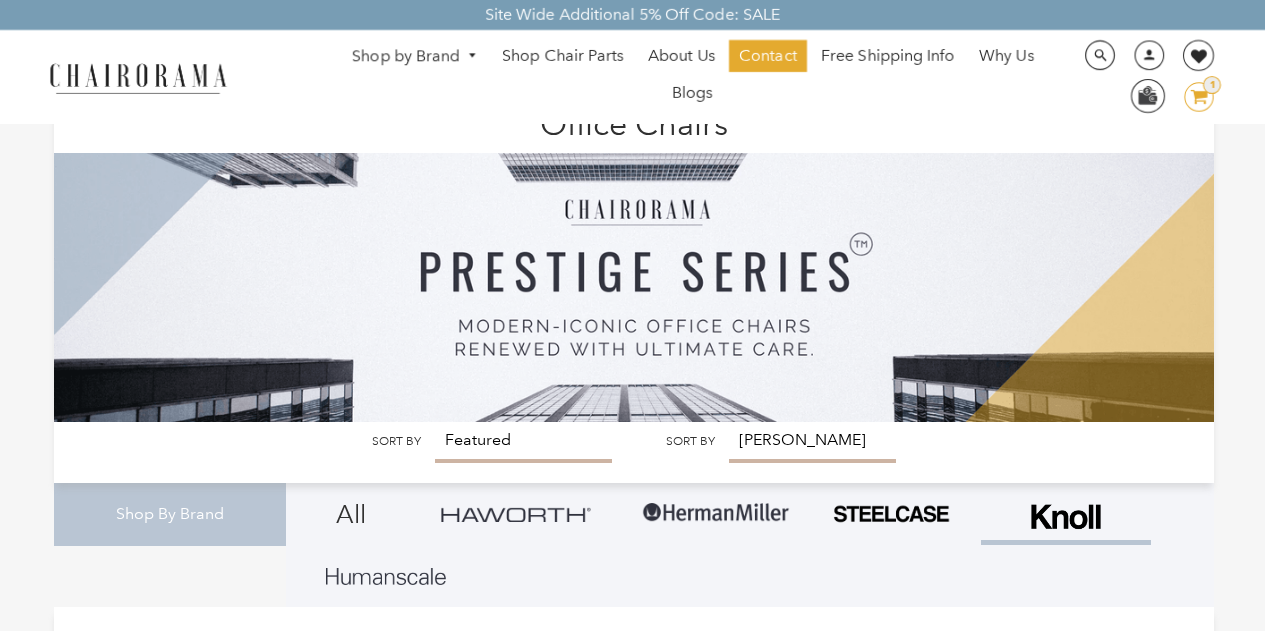 scroll, scrollTop: 258, scrollLeft: 0, axis: vertical 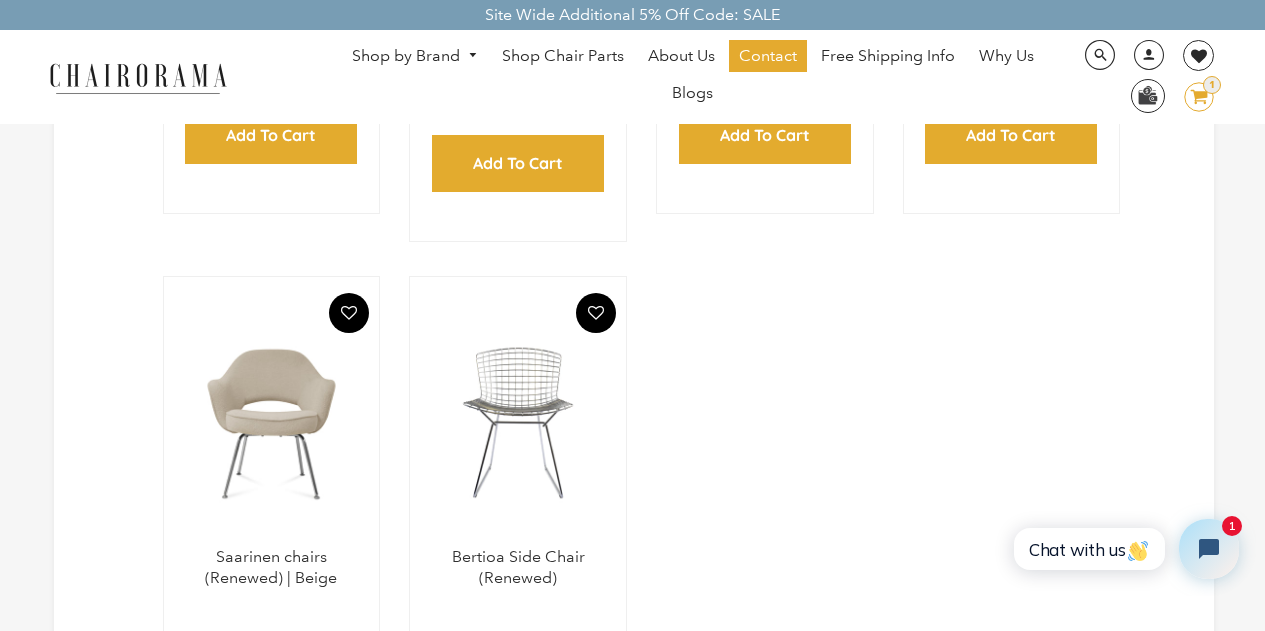 click on "Shop by Brand" at bounding box center [415, 56] 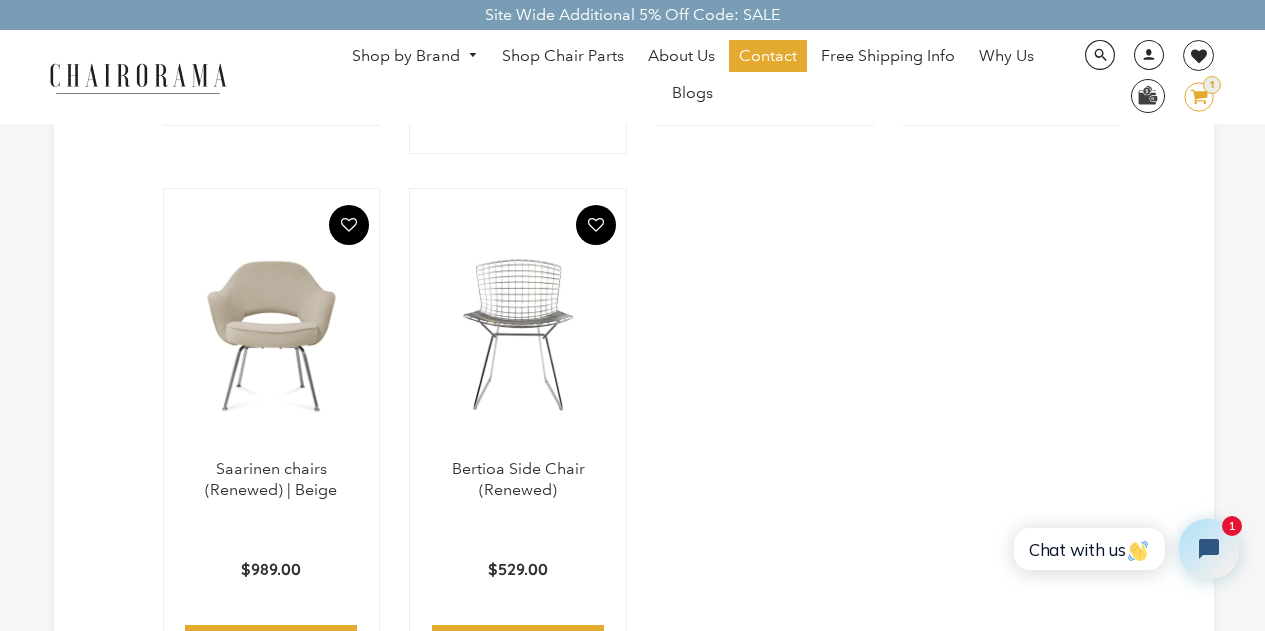 scroll, scrollTop: 1294, scrollLeft: 0, axis: vertical 